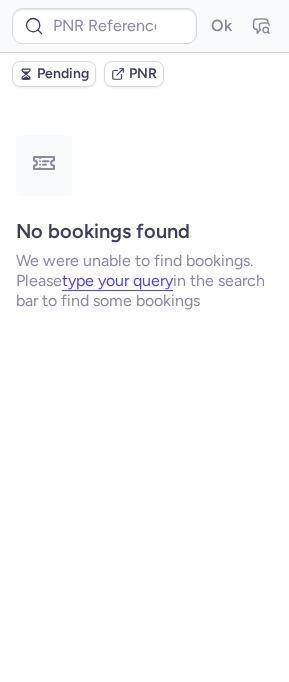 scroll, scrollTop: 0, scrollLeft: 0, axis: both 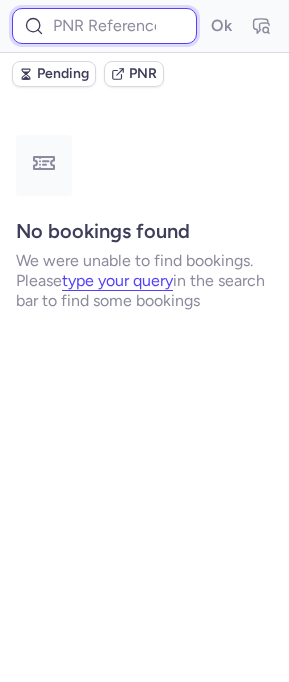 click at bounding box center (104, 26) 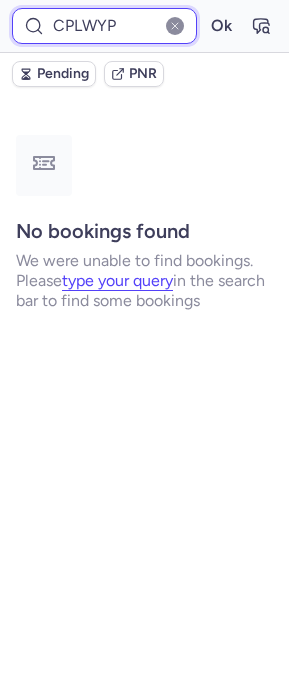 type on "CPLWYP" 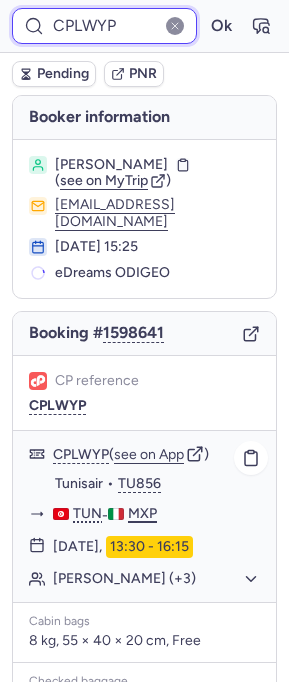 scroll, scrollTop: 315, scrollLeft: 0, axis: vertical 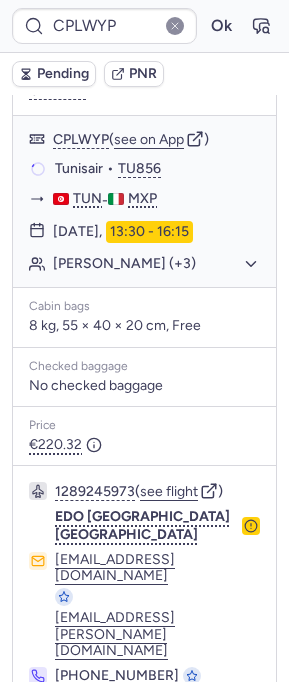 drag, startPoint x: 270, startPoint y: 529, endPoint x: 38, endPoint y: 528, distance: 232.00215 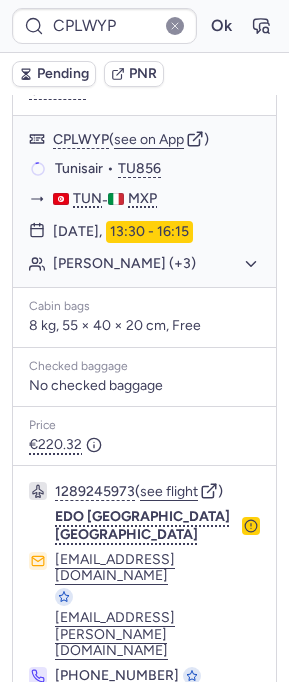 click on "1289245973  ( see flight )  EDO [GEOGRAPHIC_DATA] [GEOGRAPHIC_DATA] [EMAIL_ADDRESS][DOMAIN_NAME] [DOMAIN_NAME][EMAIL_ADDRESS][PERSON_NAME][DOMAIN_NAME] [PHONE_NUMBER]" at bounding box center [144, 583] 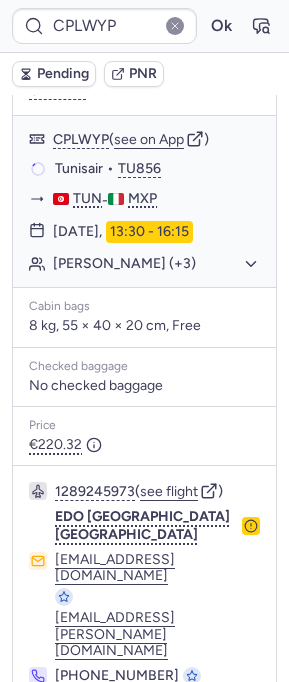 copy on "[EMAIL_ADDRESS][DOMAIN_NAME]" 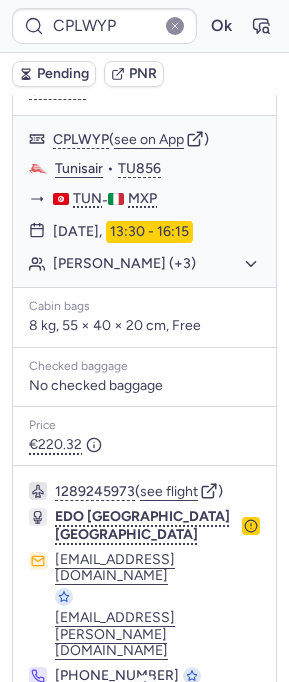 click on "Specific conditions" at bounding box center [153, 730] 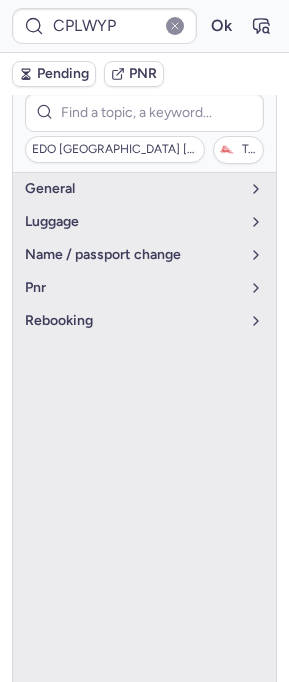 click on "EDO TUNISAIR ITALY  Tunisair" at bounding box center [144, 128] 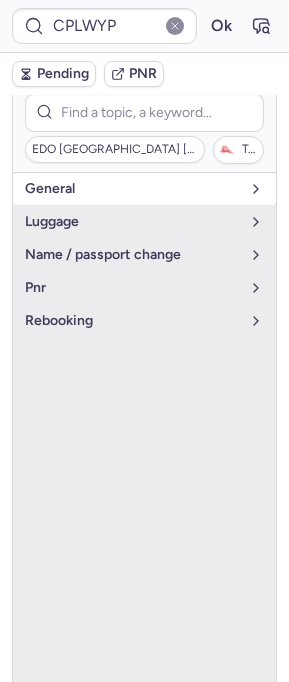 click on "general" at bounding box center [132, 189] 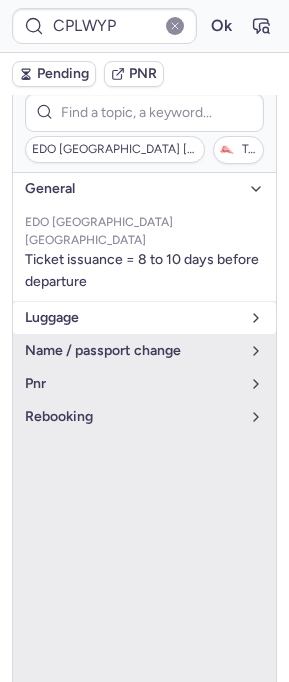 click on "luggage" at bounding box center [132, 318] 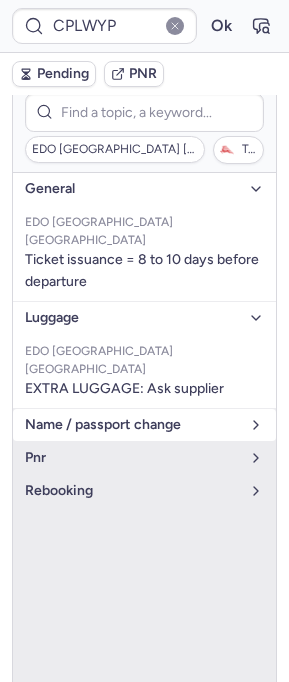 click on "name / passport change" at bounding box center [132, 425] 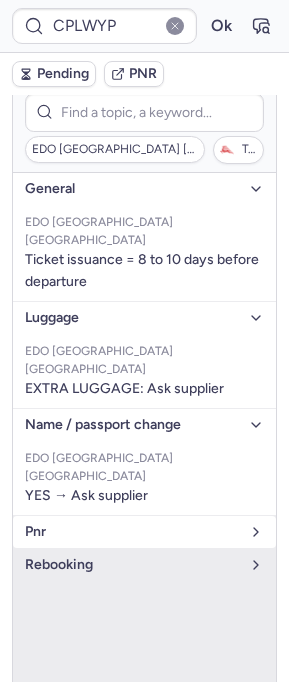 click on "pnr" at bounding box center (132, 532) 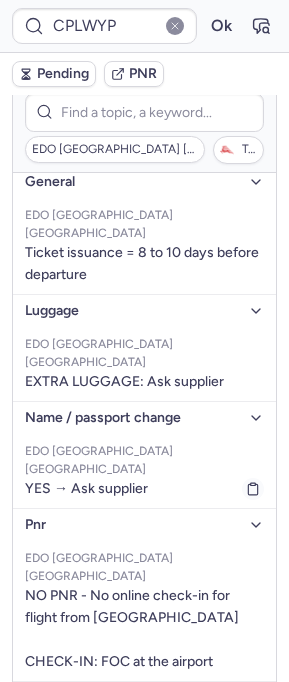 scroll, scrollTop: 13, scrollLeft: 0, axis: vertical 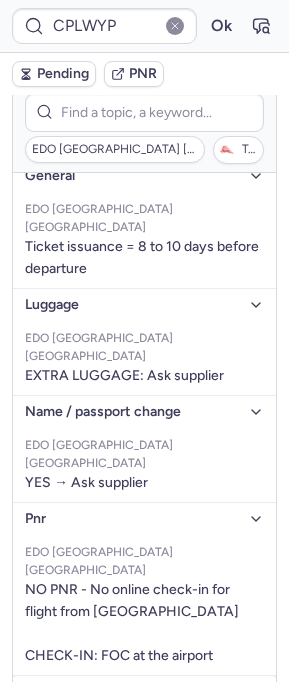 click on "rebooking" at bounding box center (144, 692) 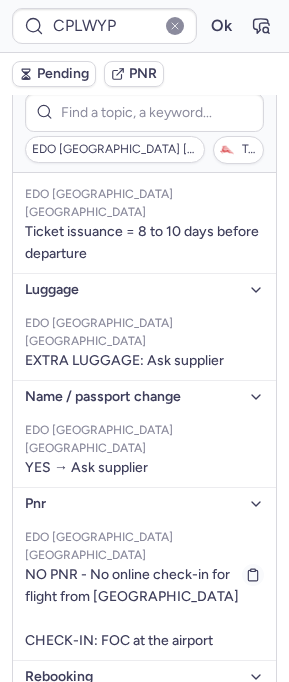 scroll, scrollTop: 70, scrollLeft: 0, axis: vertical 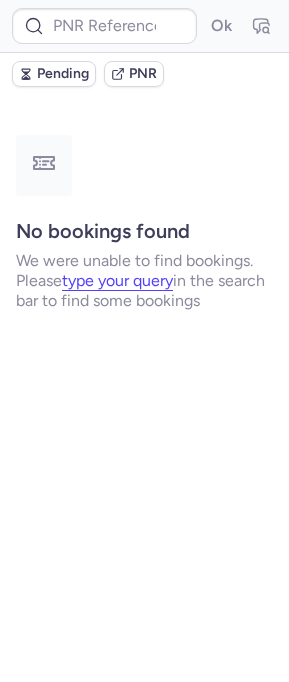 type on "CPBDFH" 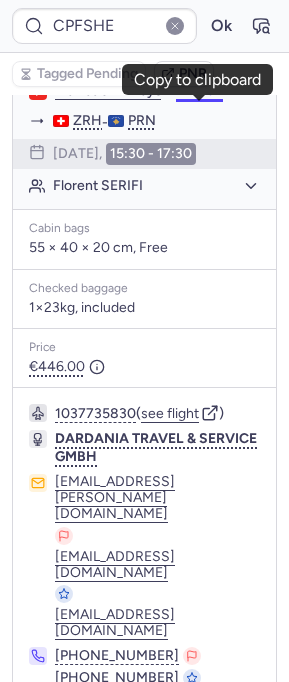 scroll, scrollTop: 396, scrollLeft: 0, axis: vertical 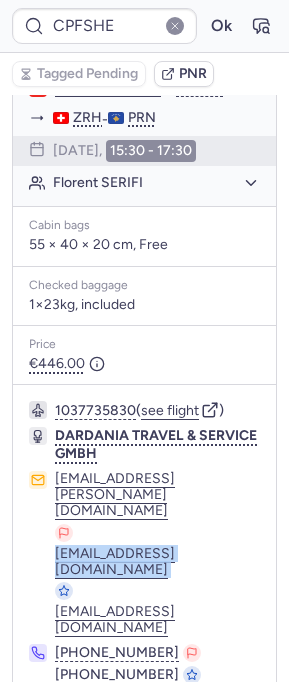 drag, startPoint x: 265, startPoint y: 508, endPoint x: 53, endPoint y: 503, distance: 212.05896 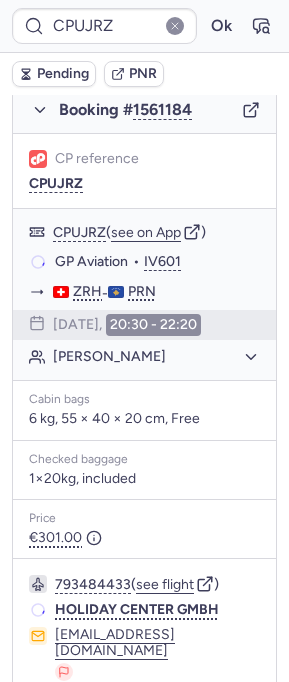 scroll, scrollTop: 396, scrollLeft: 0, axis: vertical 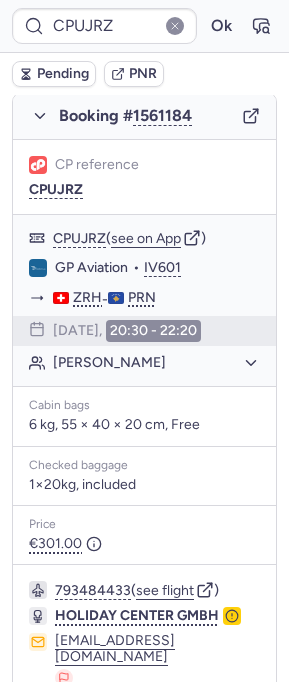 type on "CPF8EL" 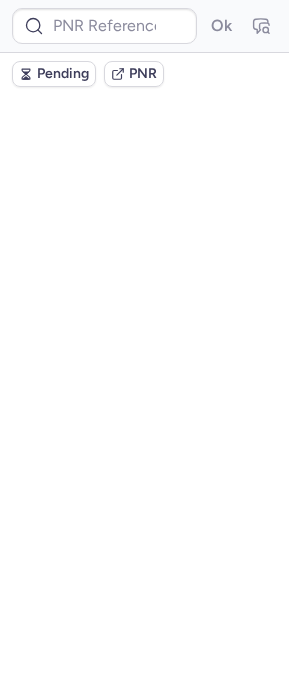 scroll, scrollTop: 0, scrollLeft: 0, axis: both 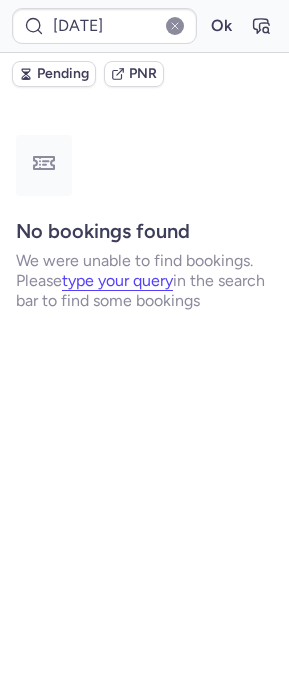 type on "CPPNRL" 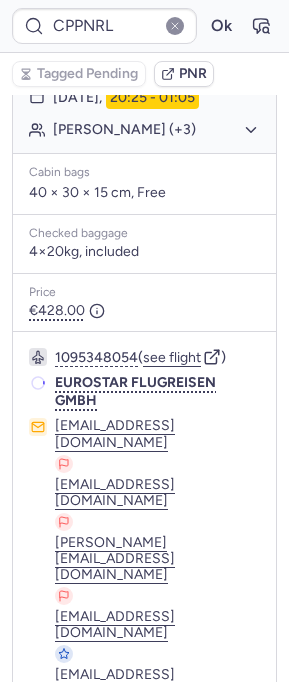 scroll, scrollTop: 518, scrollLeft: 0, axis: vertical 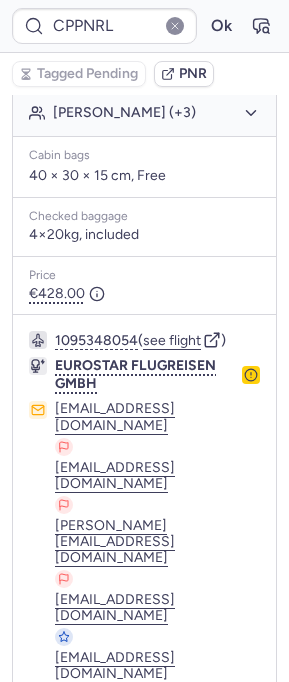 click at bounding box center [41, 841] 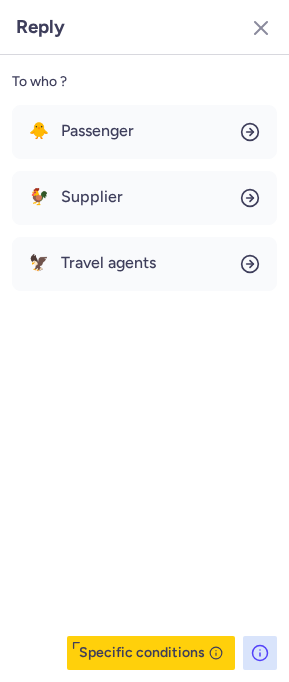 click on "🐓 Supplier" 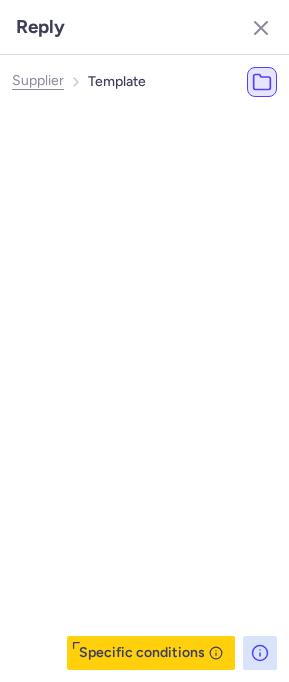 click on "🐓 Supplier" 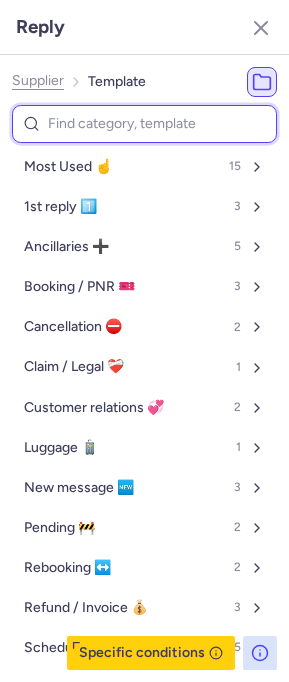 click at bounding box center [144, 124] 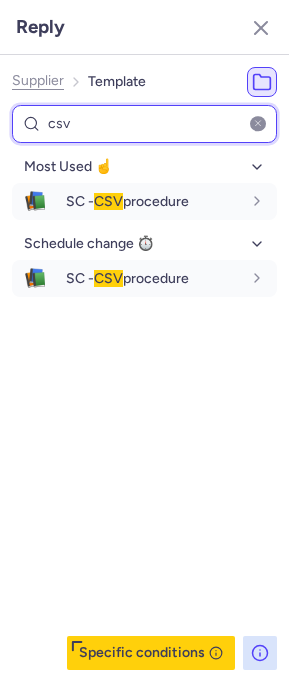type on "csv" 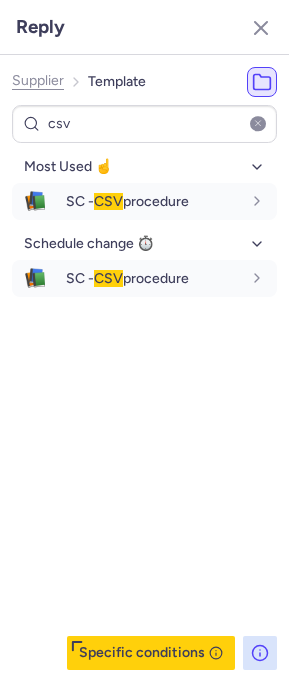 type on "[DATE]" 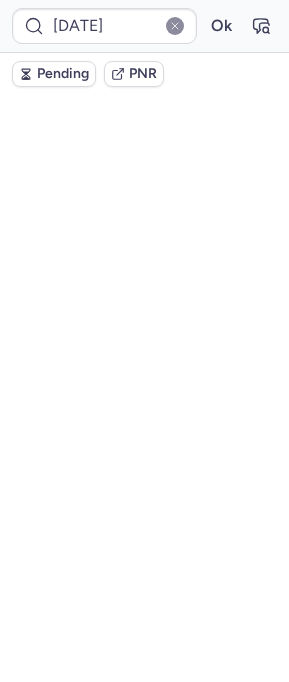 scroll, scrollTop: 0, scrollLeft: 0, axis: both 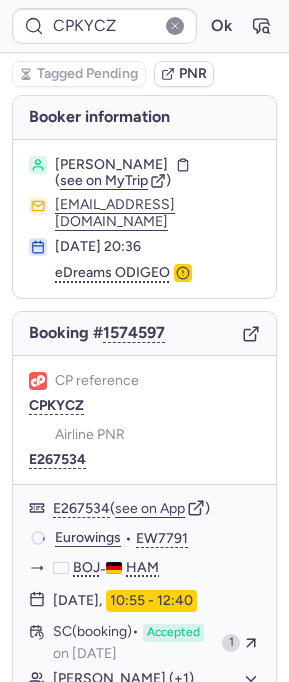 type on "CPF8EL" 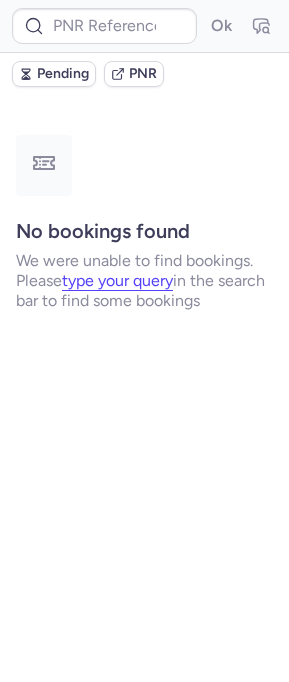 type on "CPKXVR" 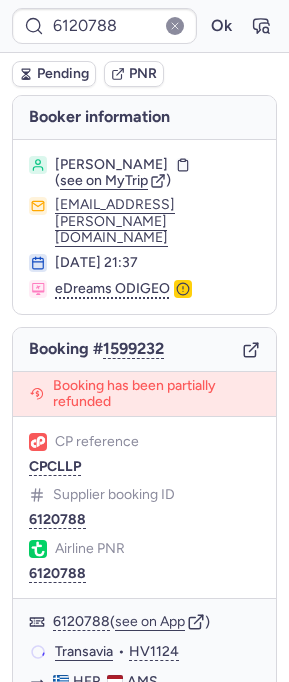 type on "CPECIF" 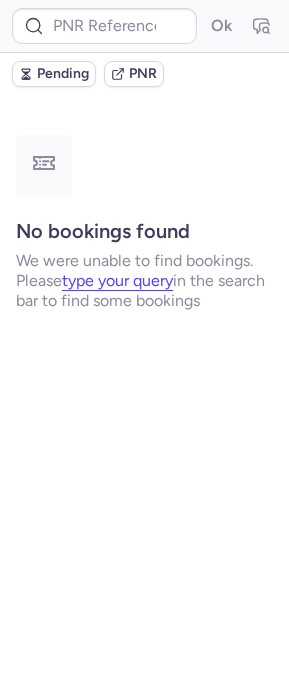 type on "[DATE]" 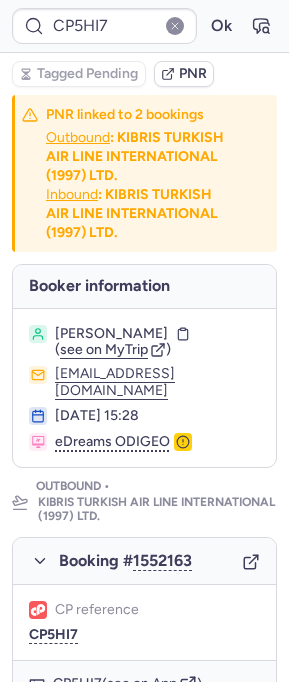 type on "CPRVI4" 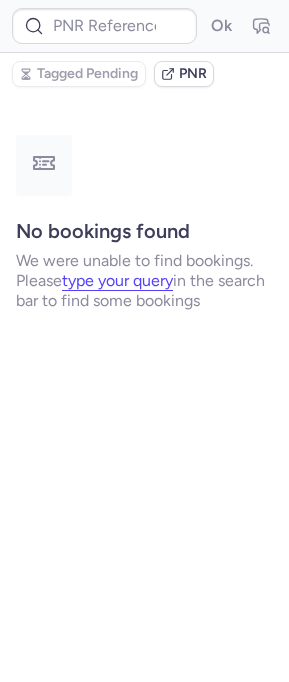 type on "CP6SF5" 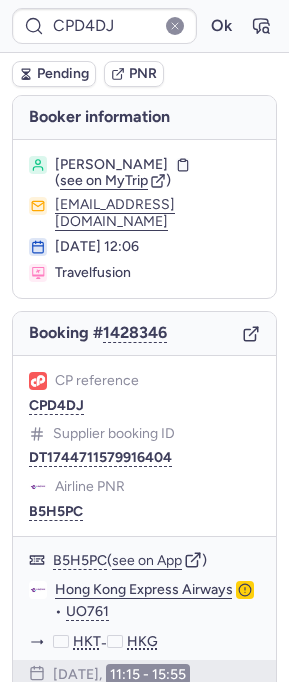 type on "C1143692" 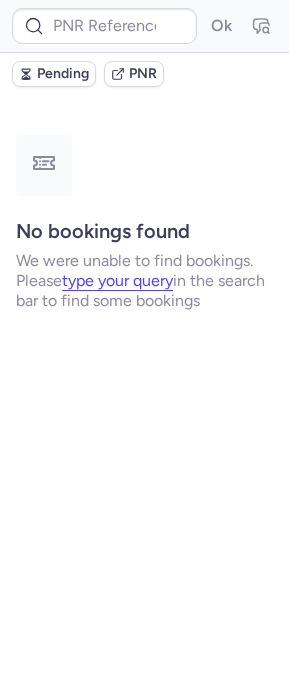 type on "12996935" 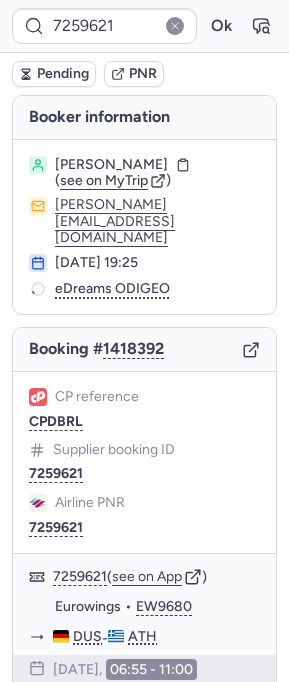 type on "CPXXKO" 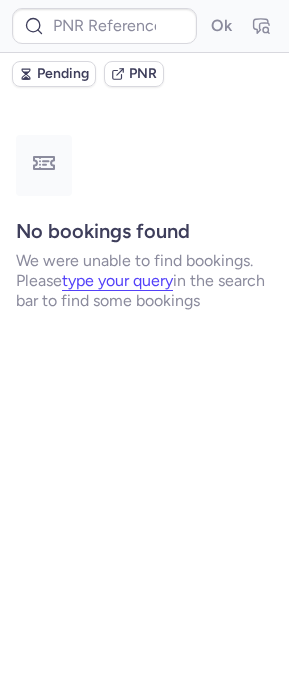 type on "CPBB94" 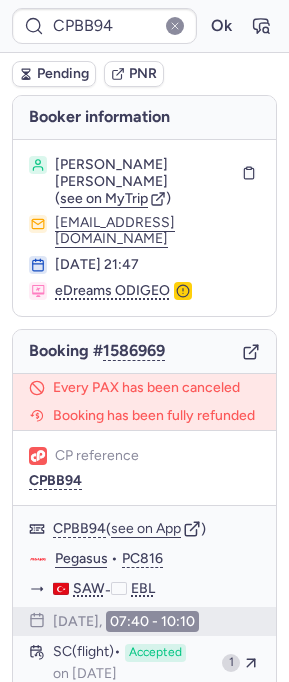 type on "CPKXYK" 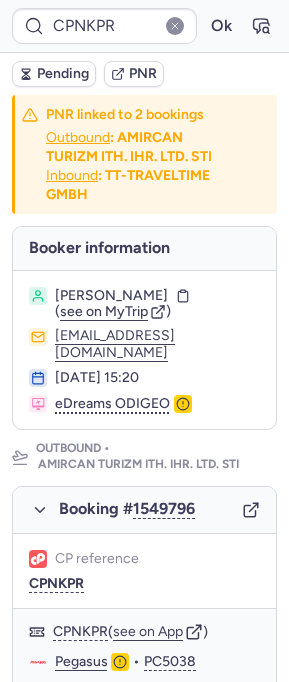 type on "CPO2T4" 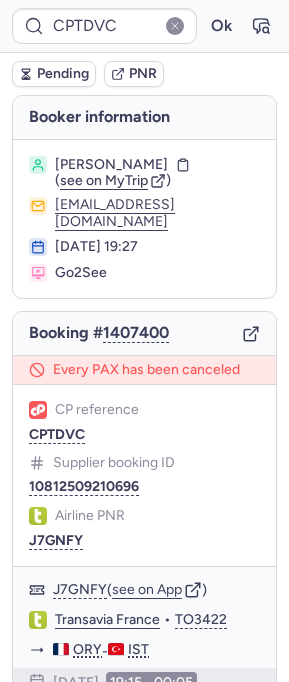 type on "[DATE]" 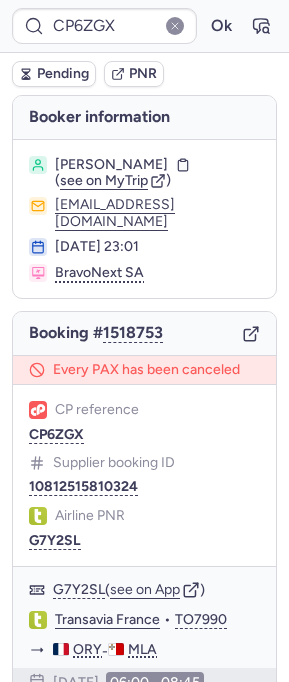 type on "CP8YKH" 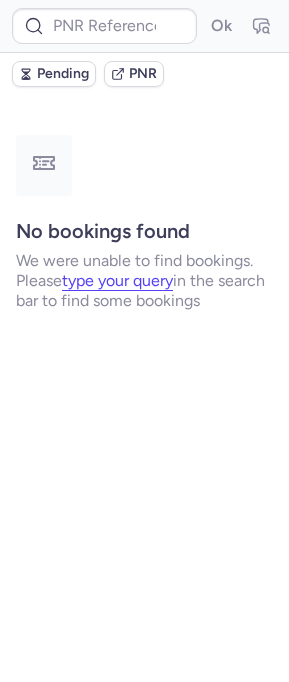 type on "CP2C6B" 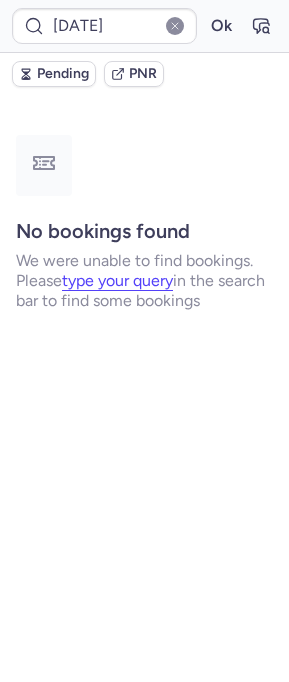 type on "CPTDVC" 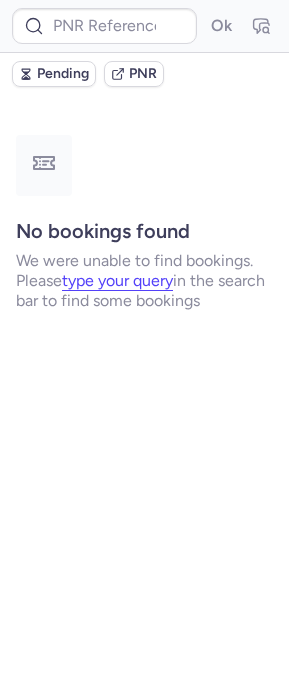 type on "CPKYCZ" 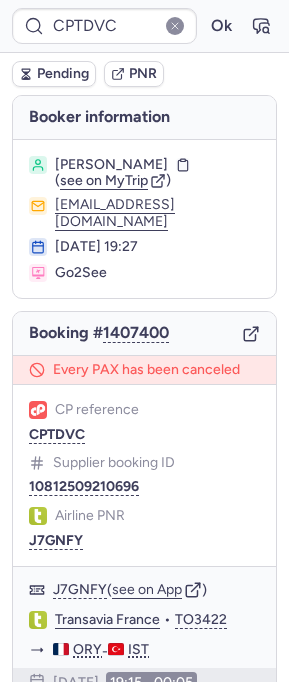 type on "CPKYCZ" 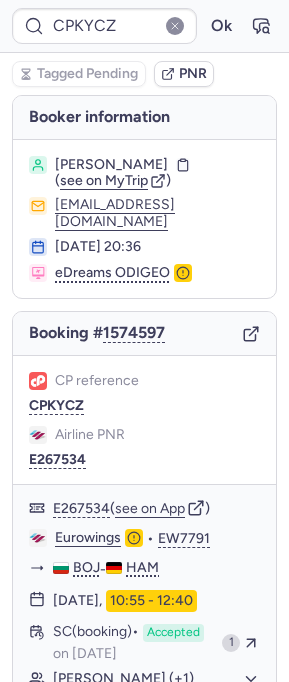 type on "CPTDVC" 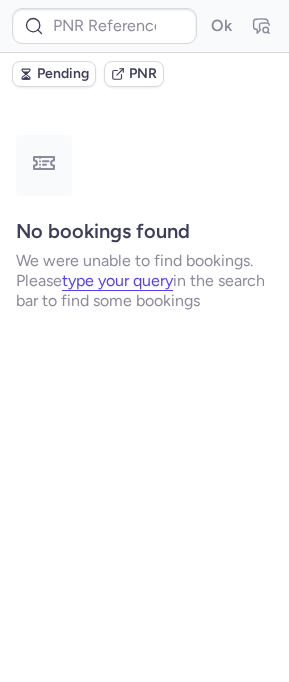 type on "CPECIF" 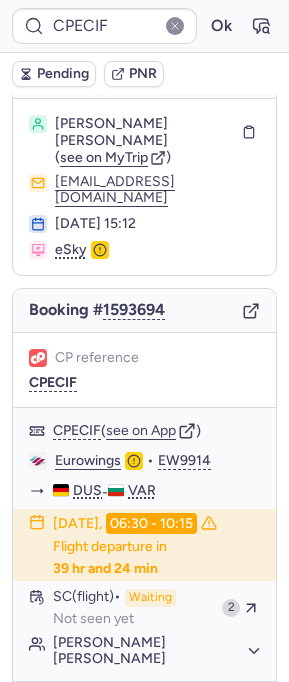 scroll, scrollTop: 45, scrollLeft: 0, axis: vertical 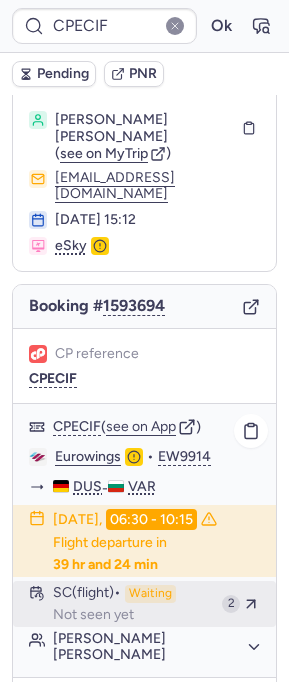 click on "Waiting" at bounding box center [150, 594] 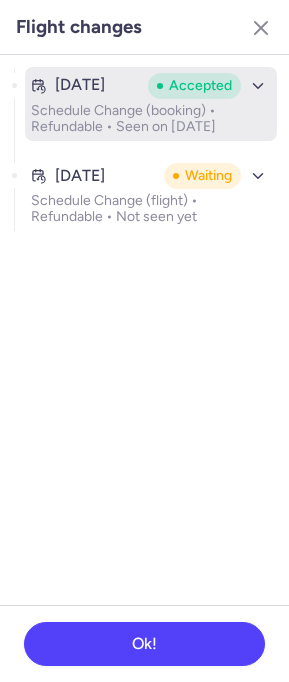 click on "[DATE]" at bounding box center (80, 85) 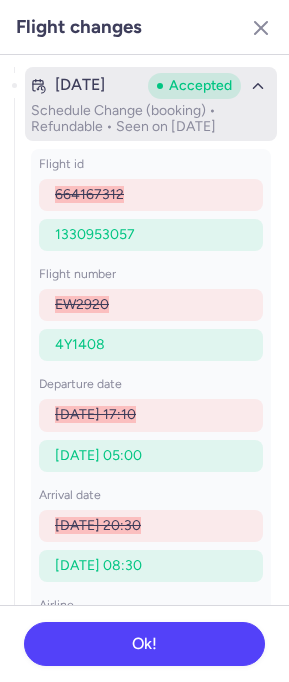 click on "[DATE]" at bounding box center [80, 85] 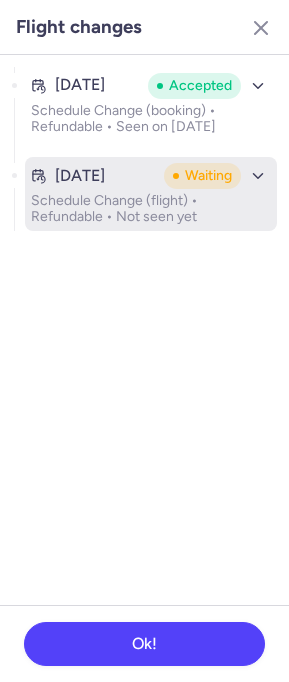 click on "Schedule Change (flight) • Refundable • Not seen yet" at bounding box center (151, 209) 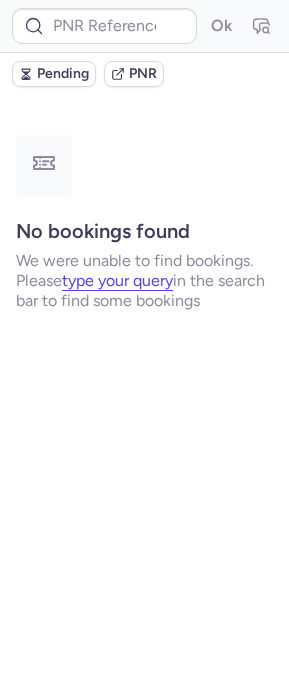 scroll, scrollTop: 0, scrollLeft: 0, axis: both 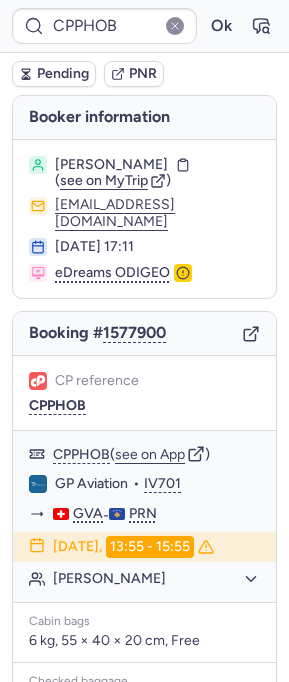 type on "CP7FDW" 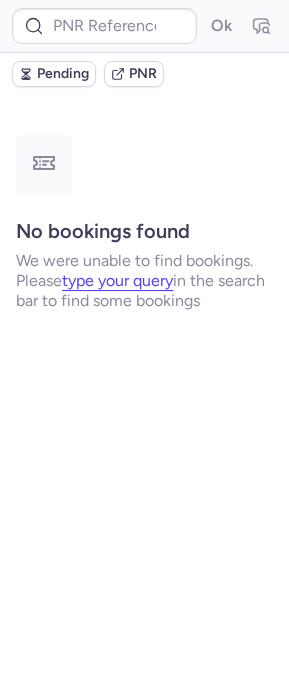 type on "CPB4QX" 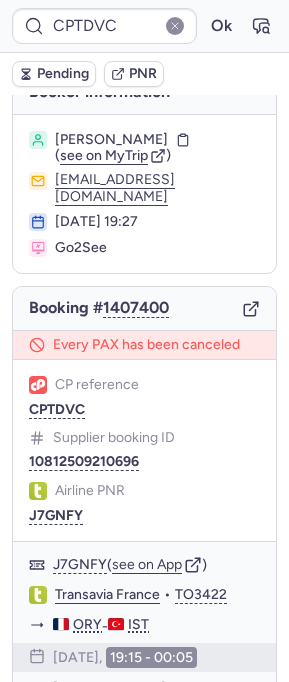 scroll, scrollTop: 0, scrollLeft: 0, axis: both 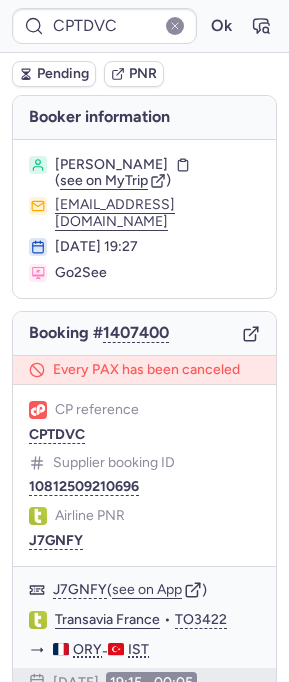 click 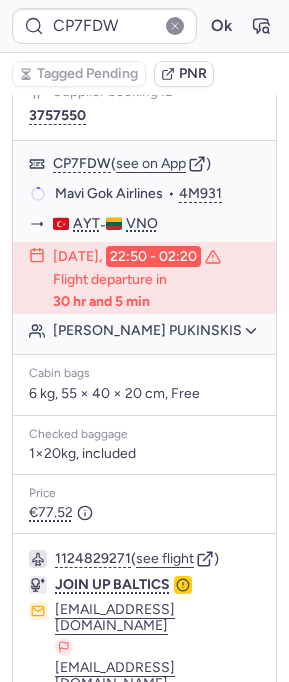 scroll, scrollTop: 527, scrollLeft: 0, axis: vertical 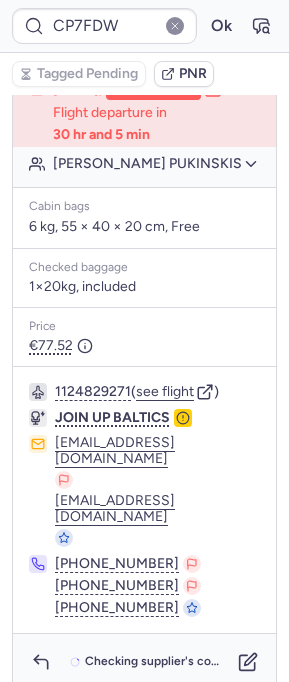 type on "CPPAW3" 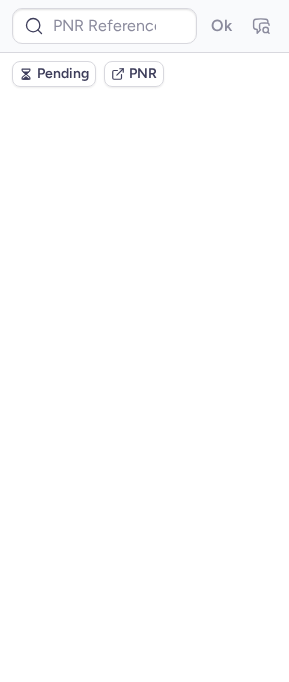 scroll, scrollTop: 0, scrollLeft: 0, axis: both 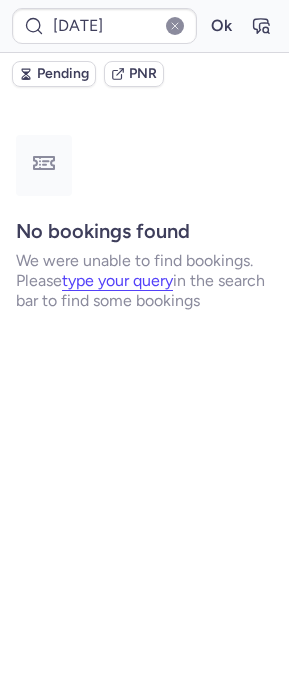 type on "CPB4QX" 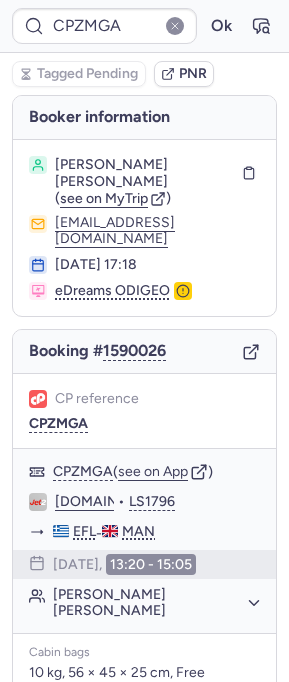 type on "CPTDVC" 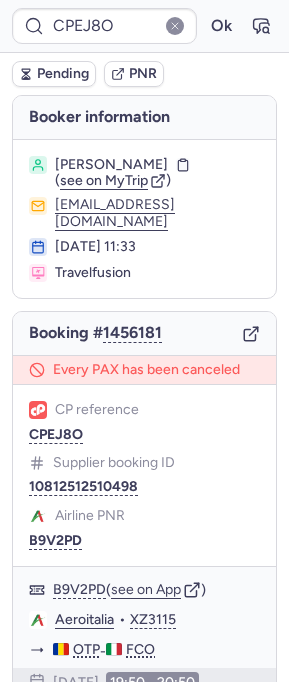 click on "CP reference CPEJ8O Supplier booking ID 10812512510498 Airline PNR B9V2PD" at bounding box center [144, 475] 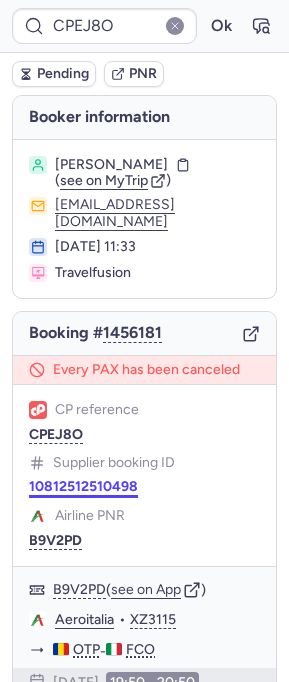 click on "10812512510498" at bounding box center [83, 487] 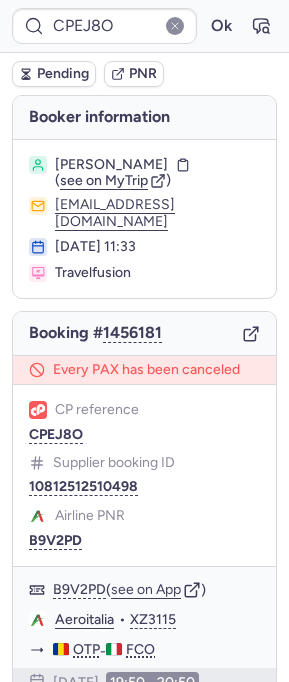 type on "CPTDVC" 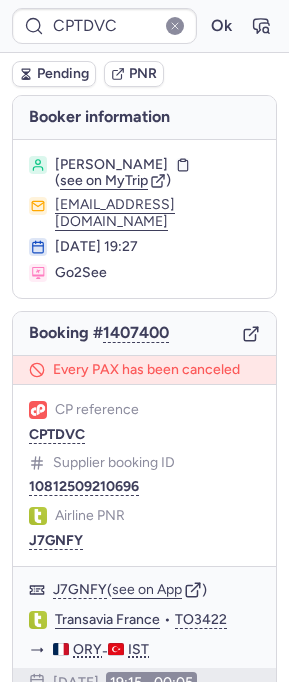 type 